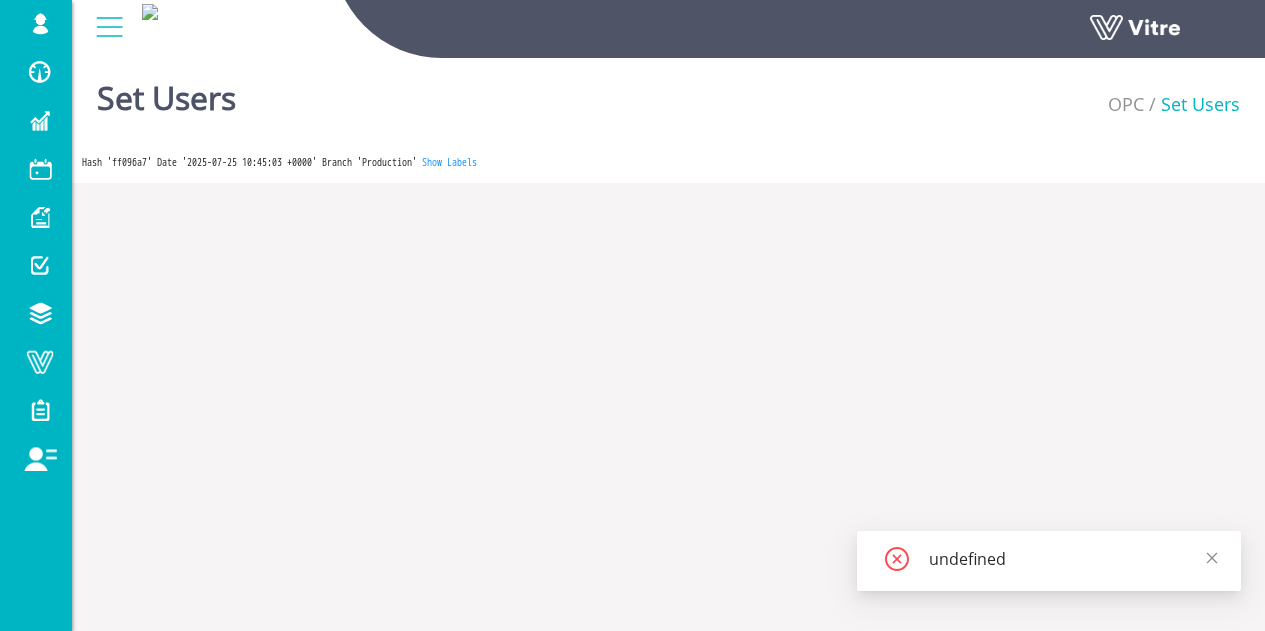 scroll, scrollTop: 0, scrollLeft: 0, axis: both 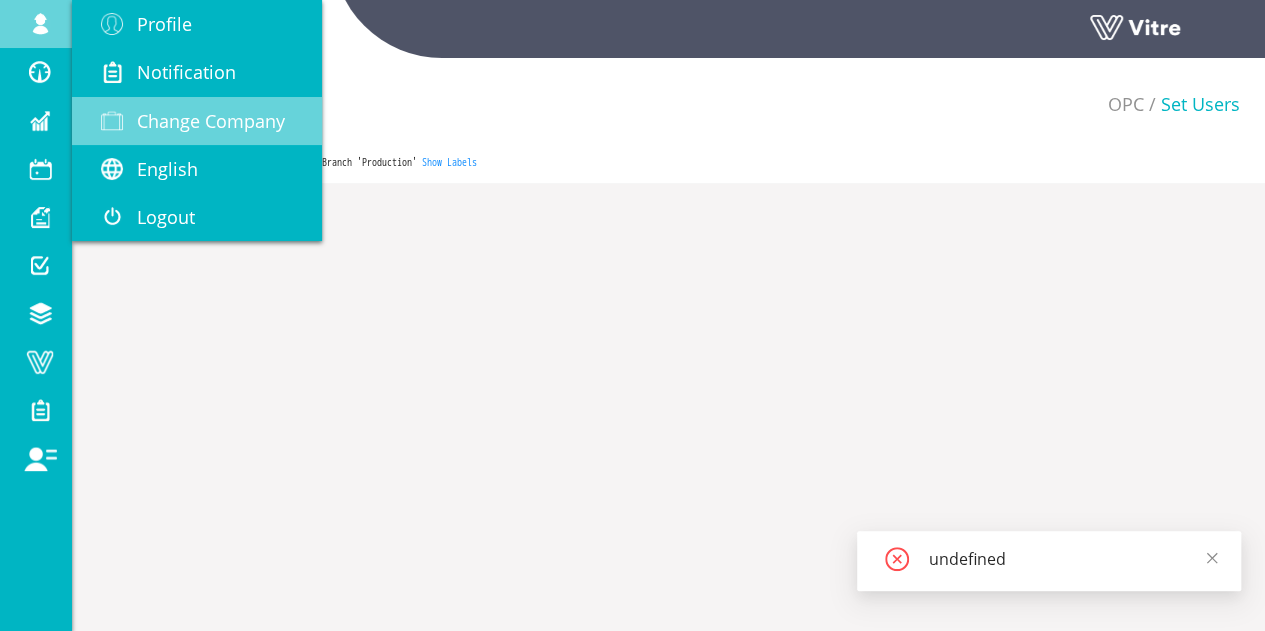 click on "Change Company" at bounding box center (211, 121) 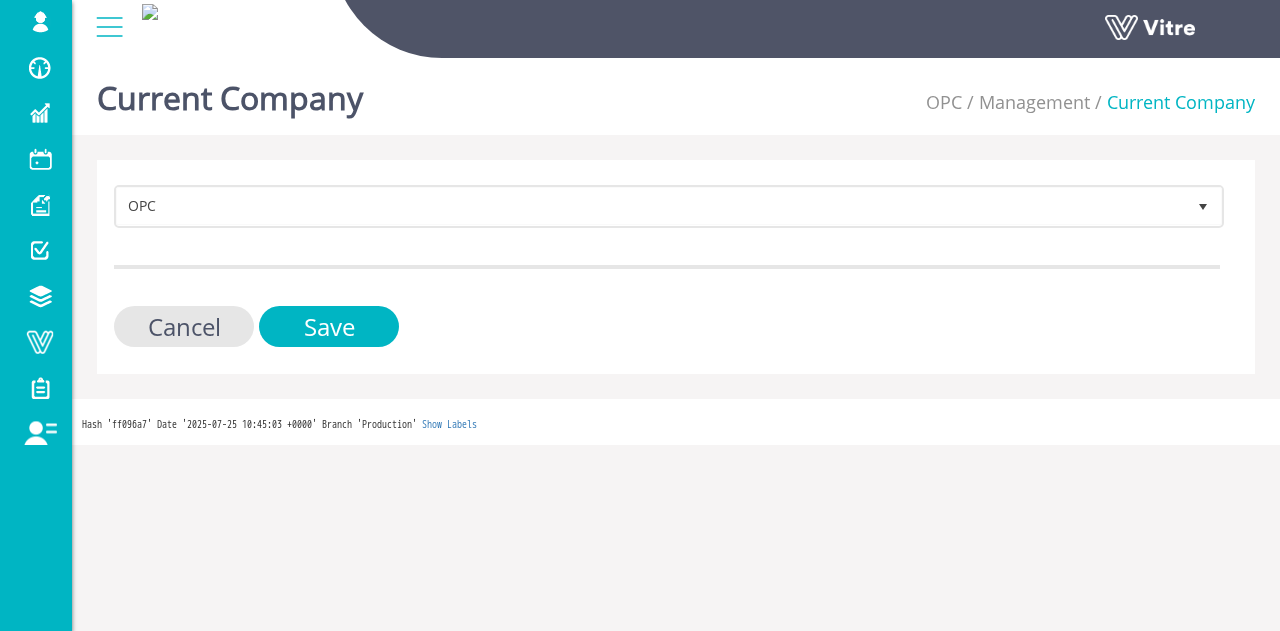 scroll, scrollTop: 0, scrollLeft: 0, axis: both 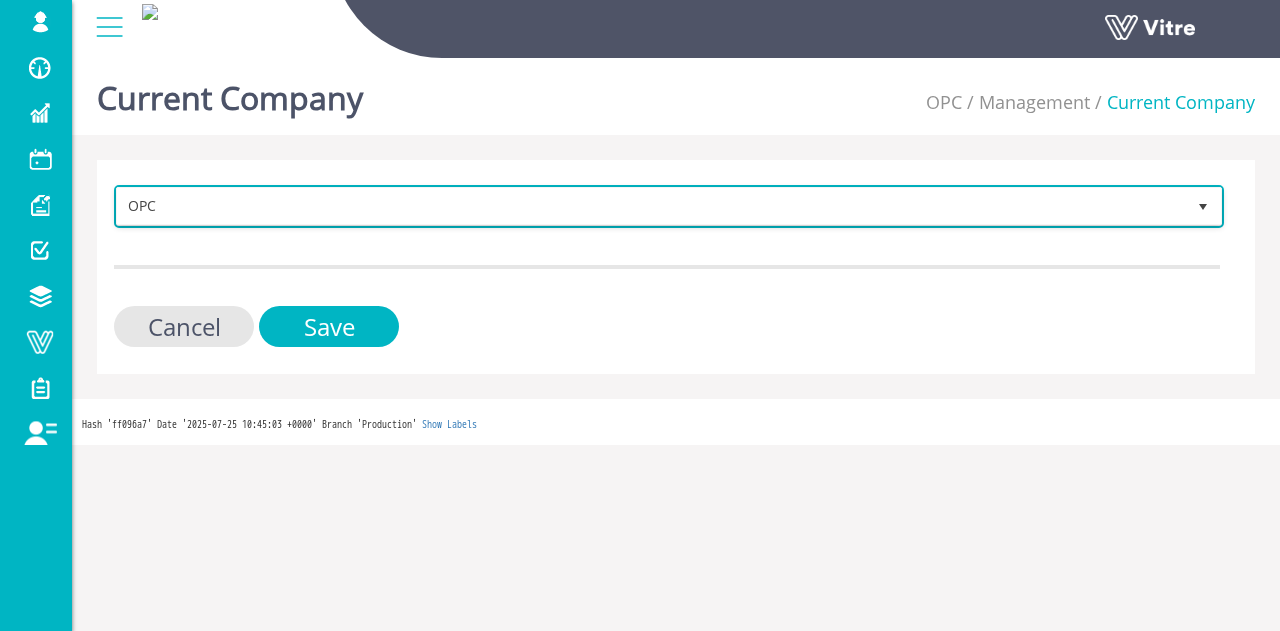 click on "OPC" at bounding box center [651, 206] 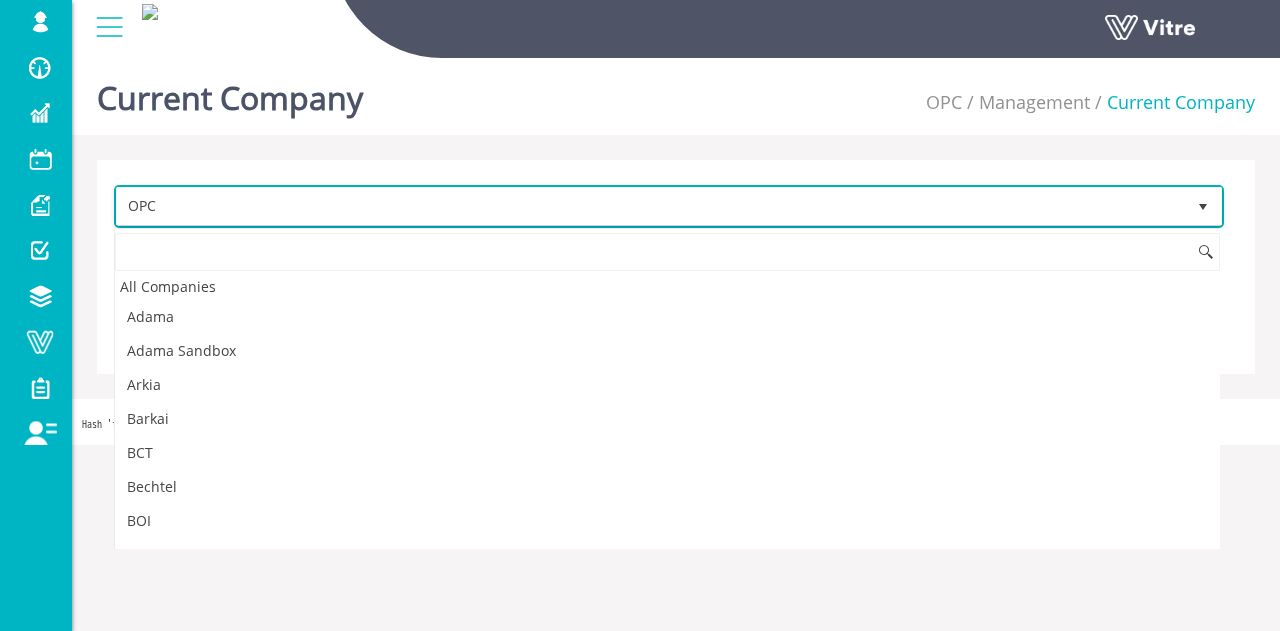 scroll, scrollTop: 1521, scrollLeft: 0, axis: vertical 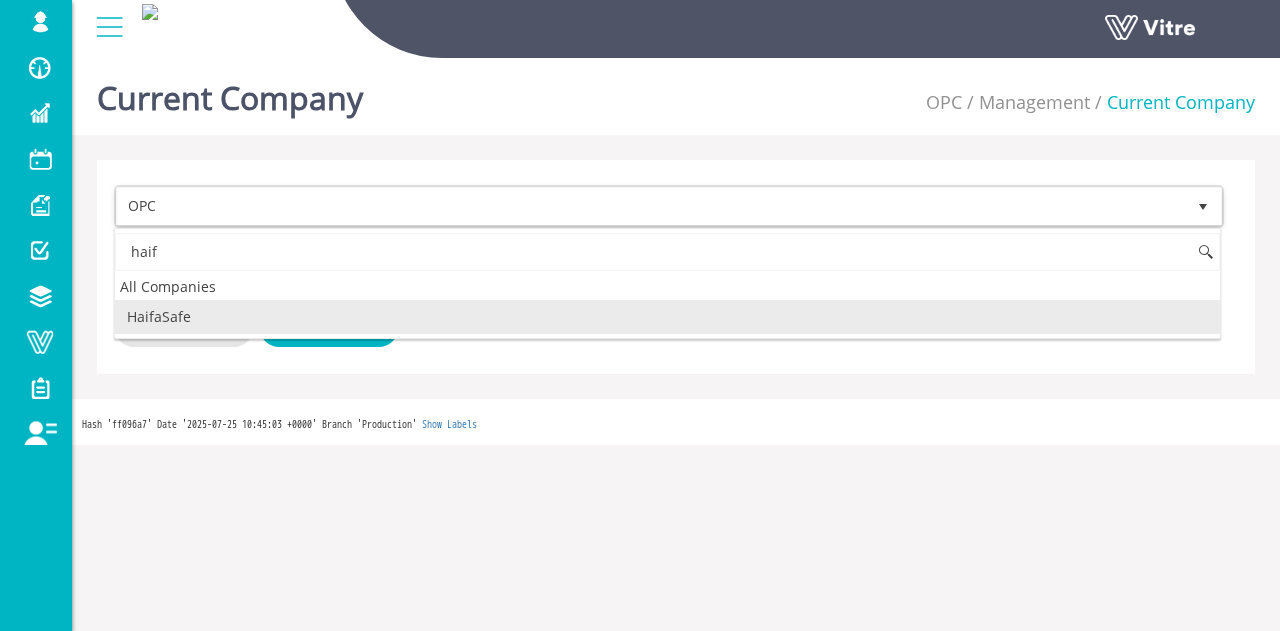 click on "HaifaSafe" at bounding box center (667, 317) 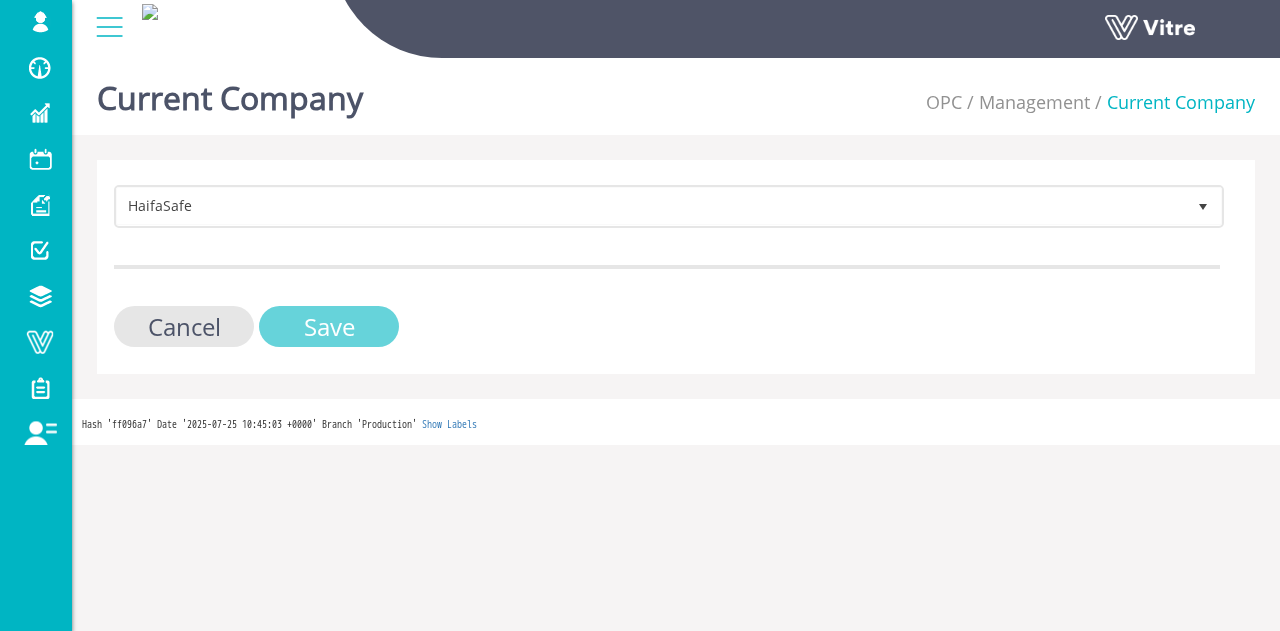 click on "Save" at bounding box center [329, 326] 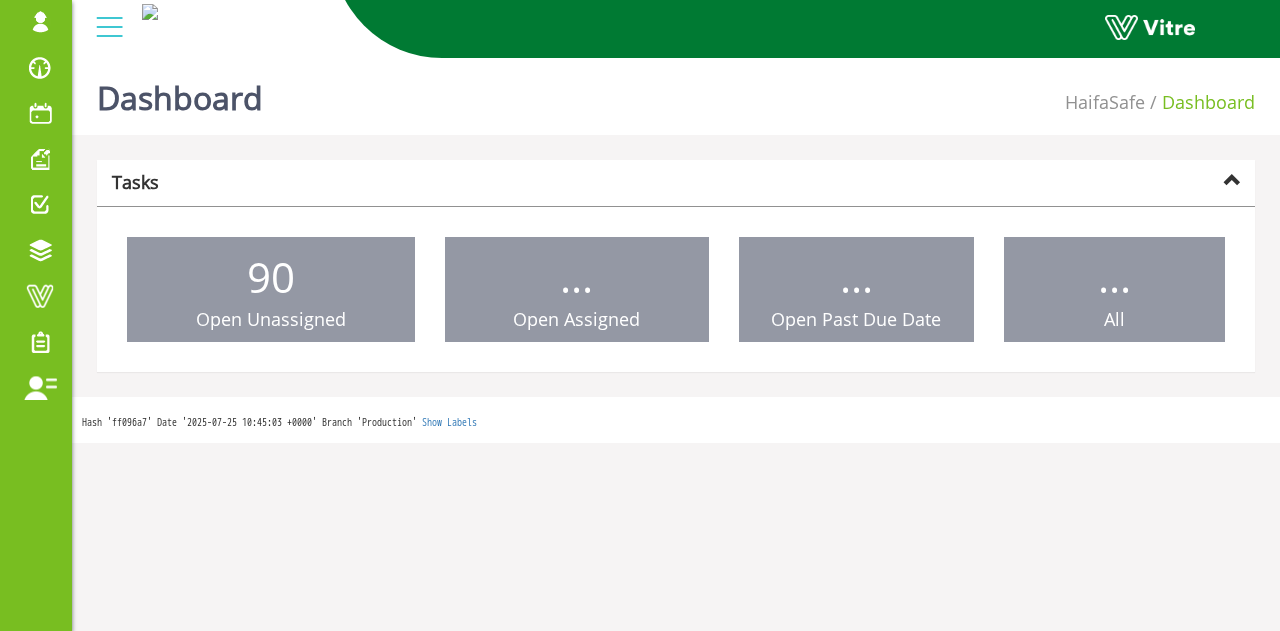 scroll, scrollTop: 0, scrollLeft: 0, axis: both 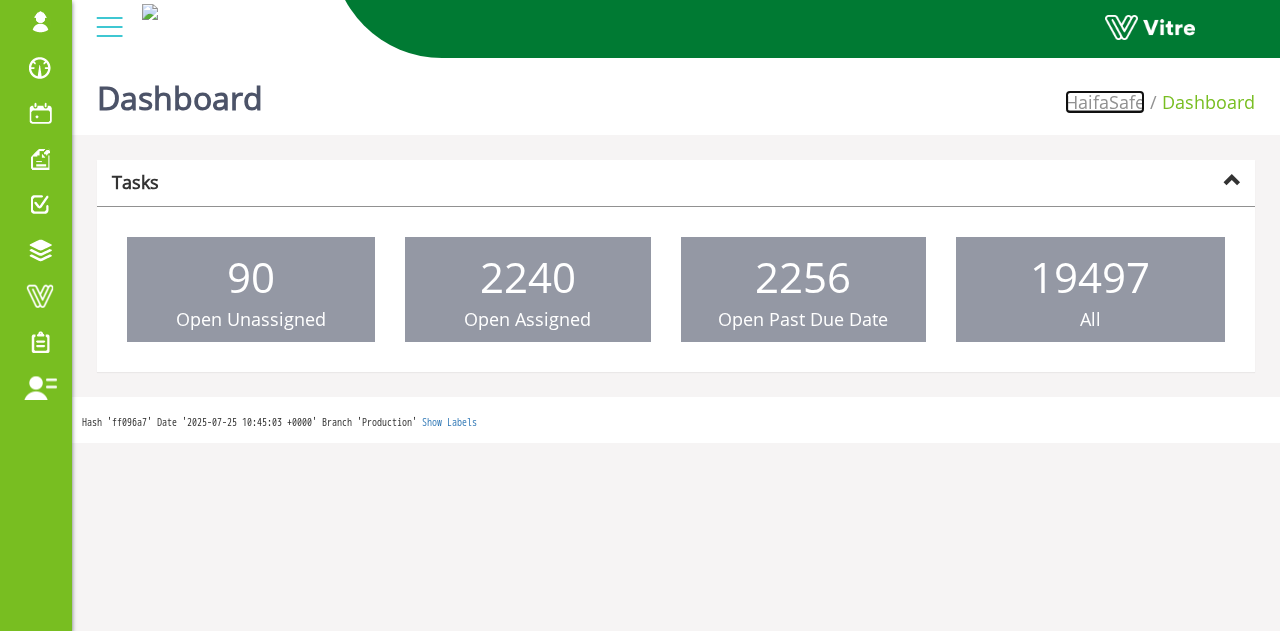 click on "HaifaSafe" at bounding box center [1105, 102] 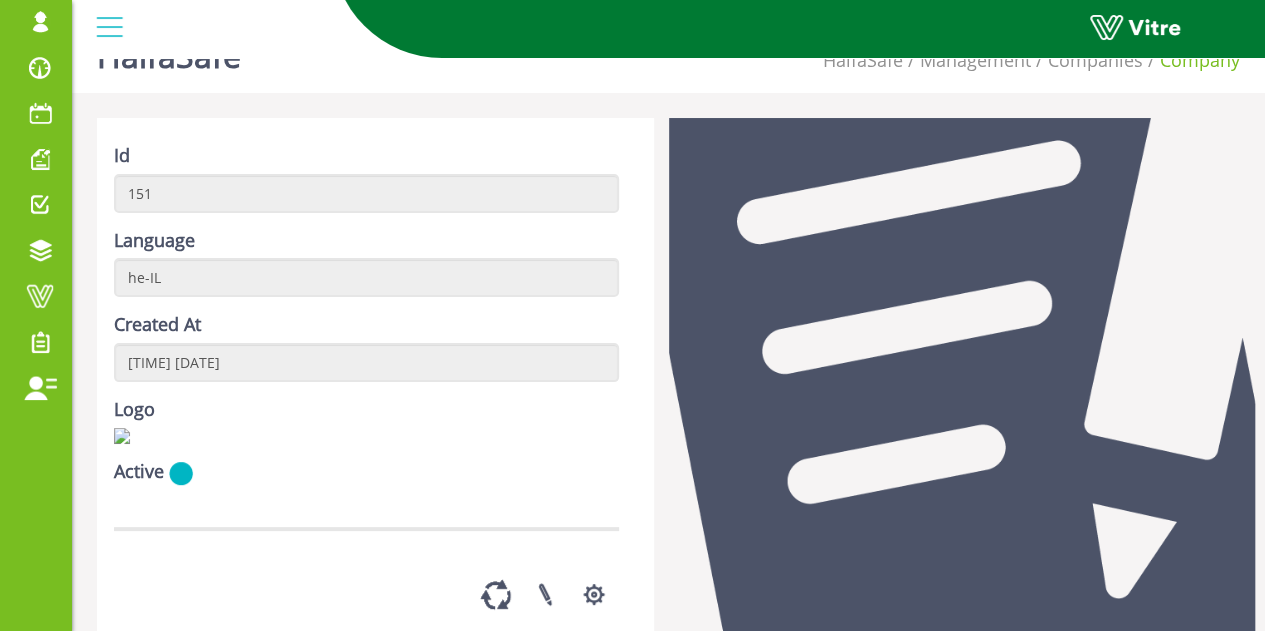 scroll, scrollTop: 500, scrollLeft: 0, axis: vertical 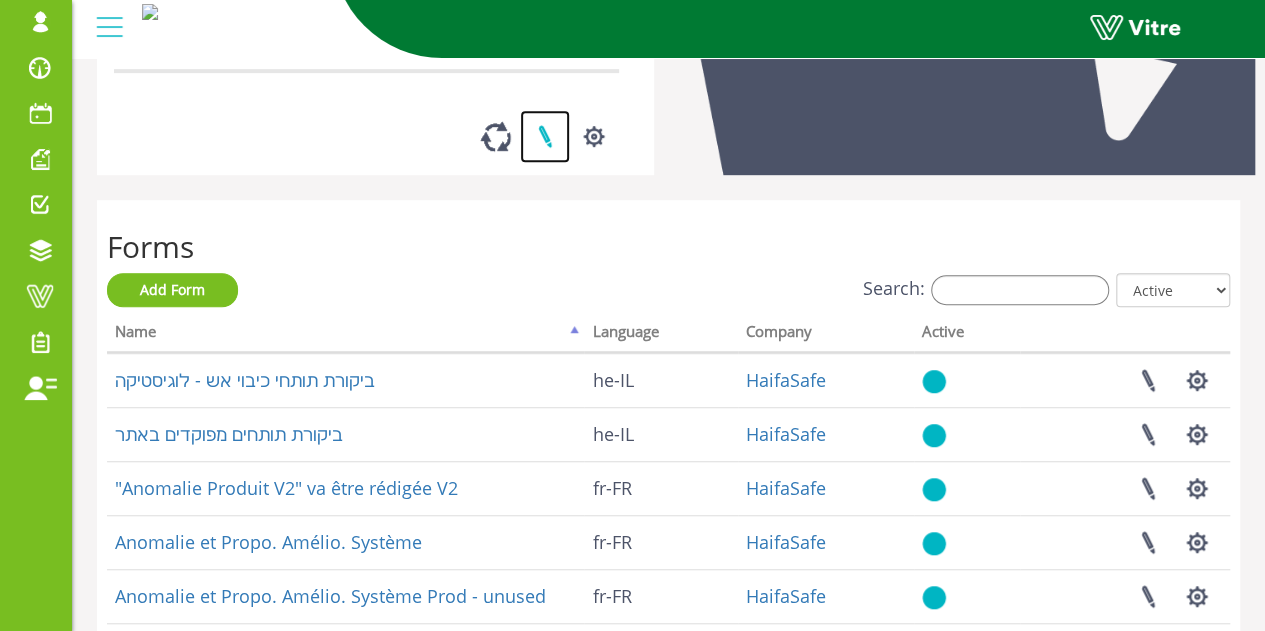 click at bounding box center [545, 136] 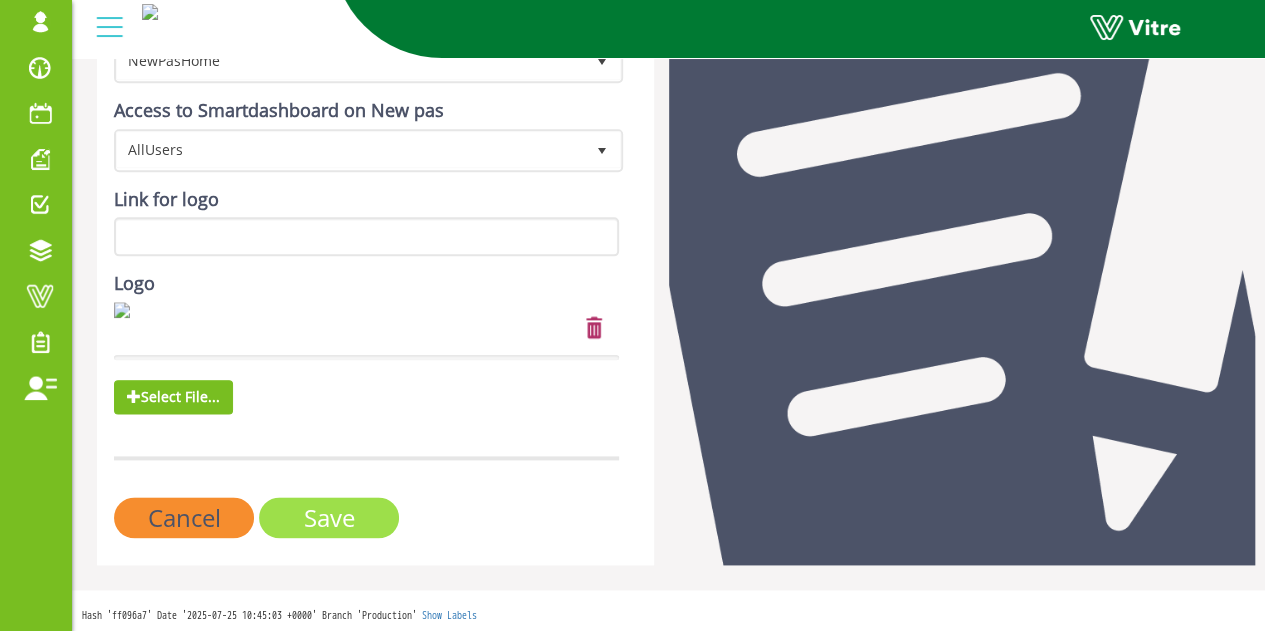 scroll, scrollTop: 1066, scrollLeft: 0, axis: vertical 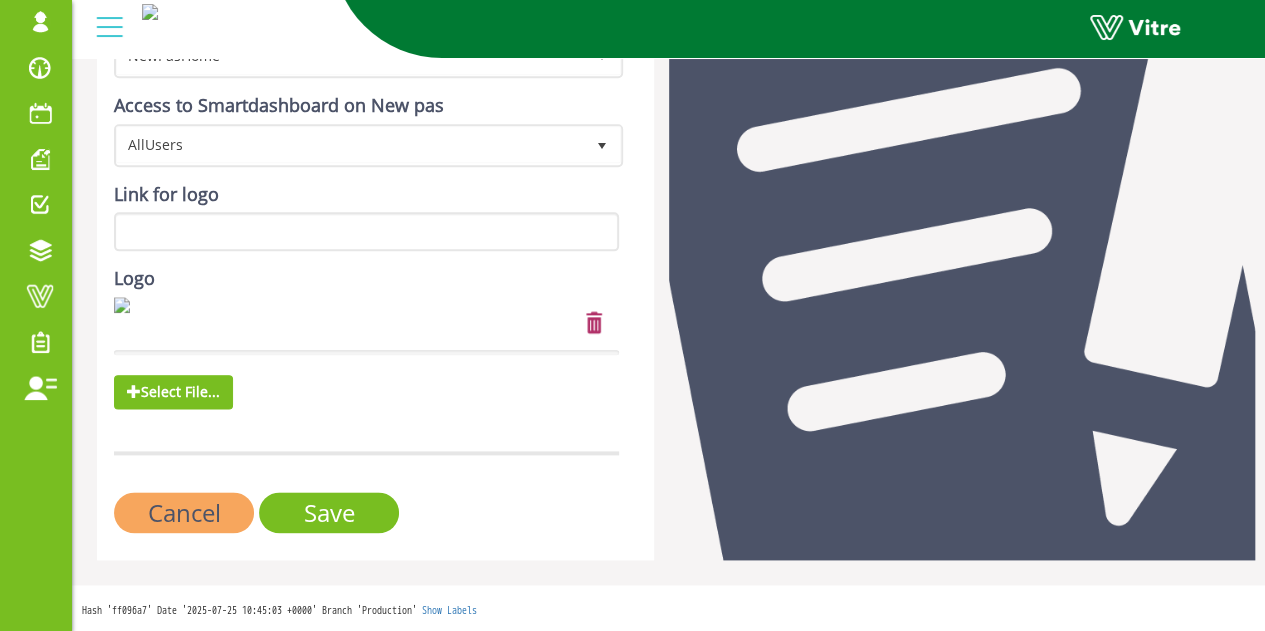 click on "Cancel" at bounding box center [184, 512] 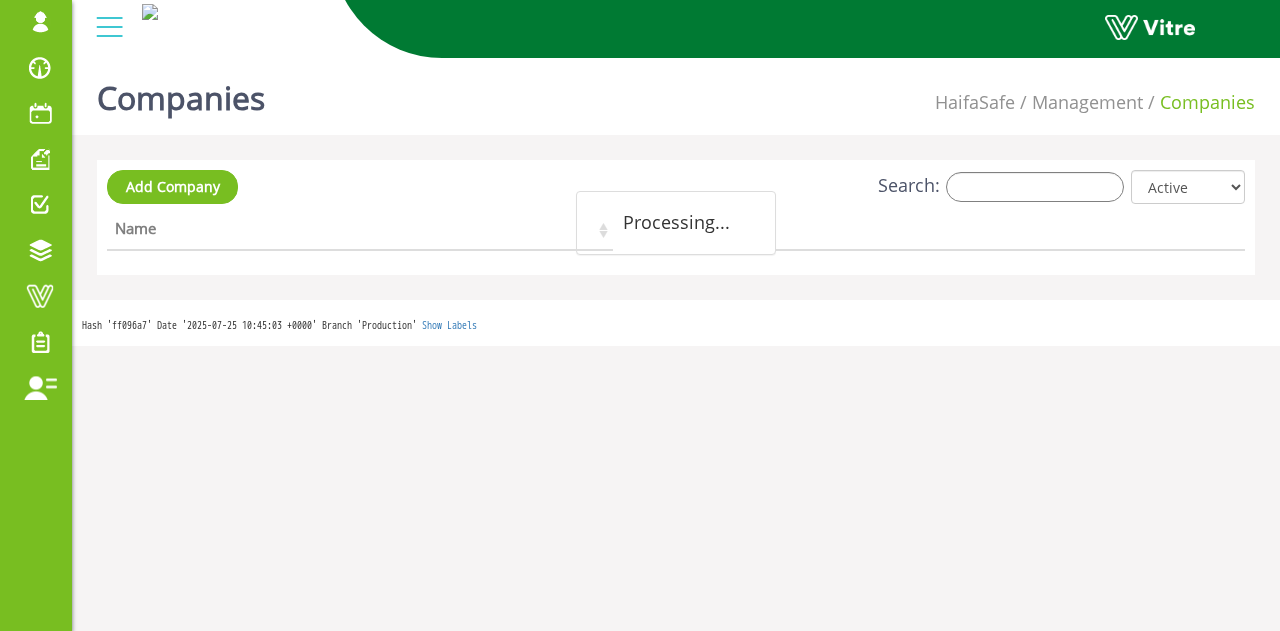 scroll, scrollTop: 0, scrollLeft: 0, axis: both 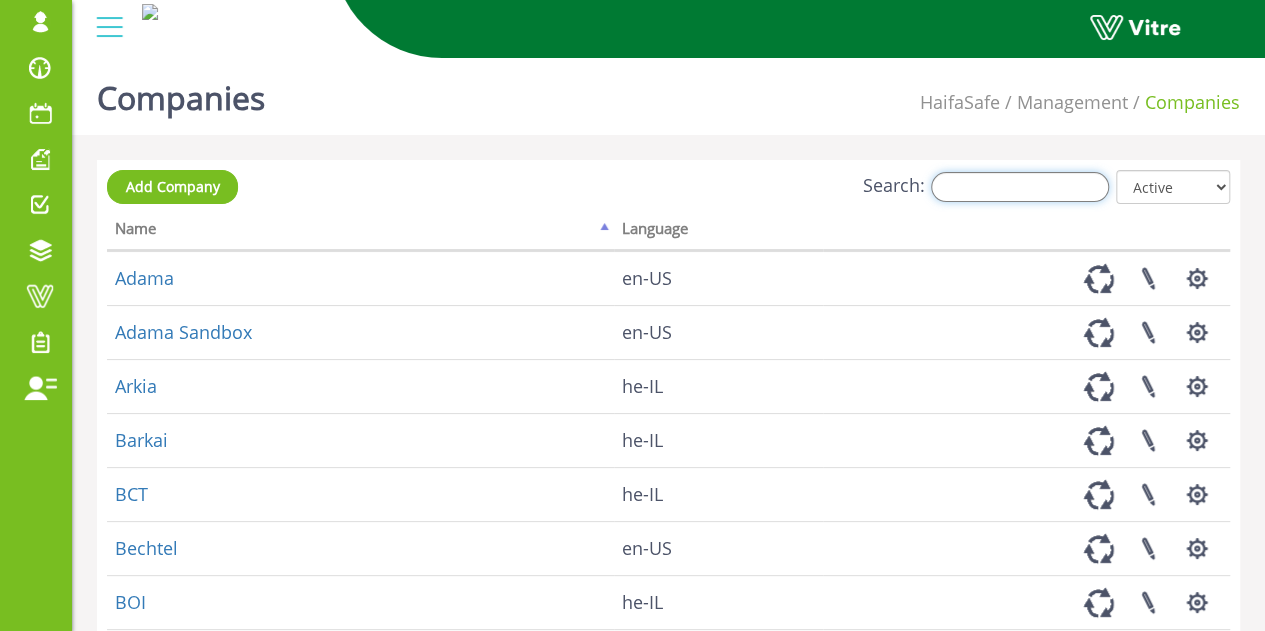 click on "Search:" at bounding box center [1020, 187] 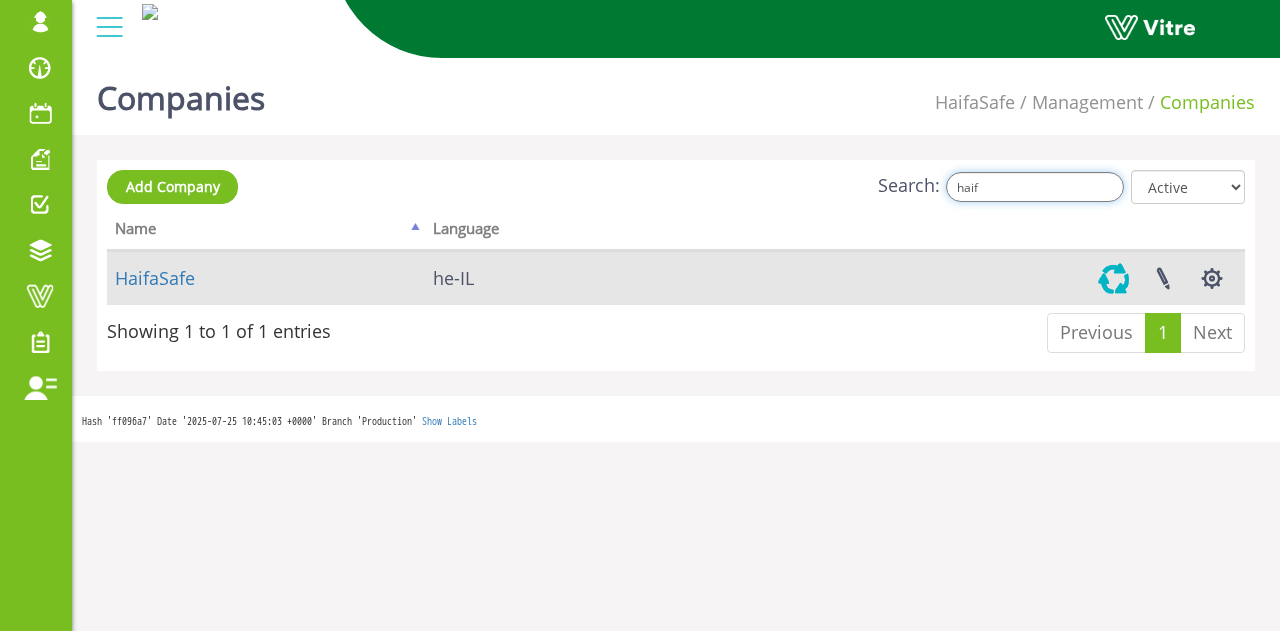 type on "haif" 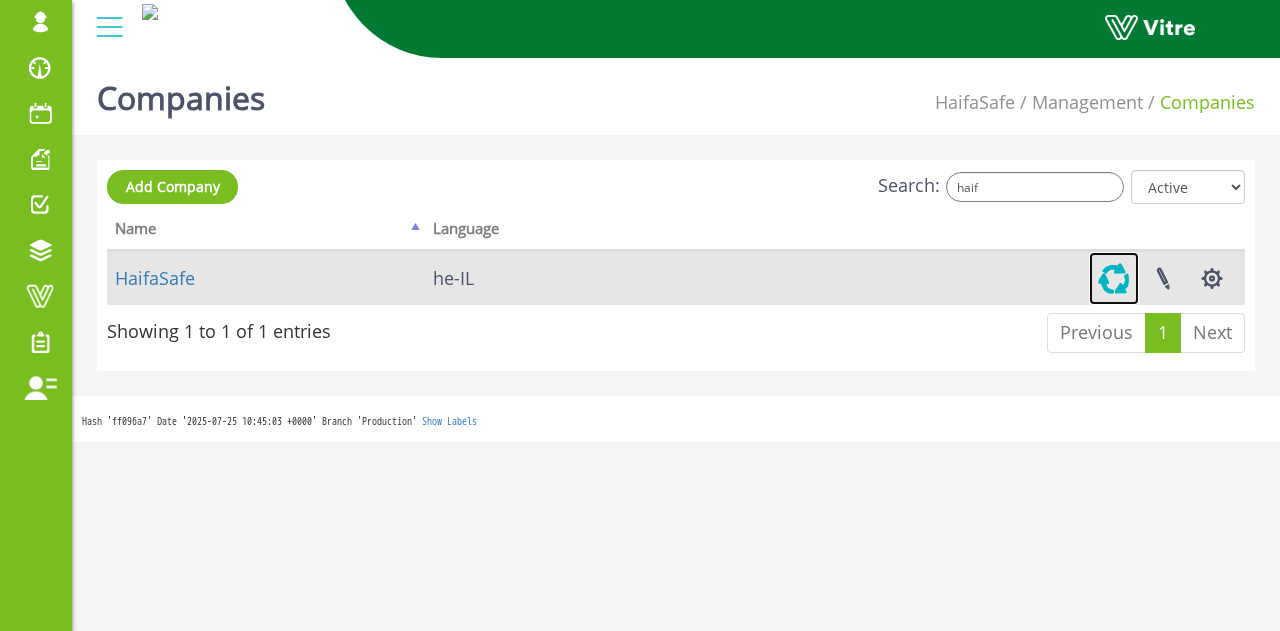 click at bounding box center (1114, 278) 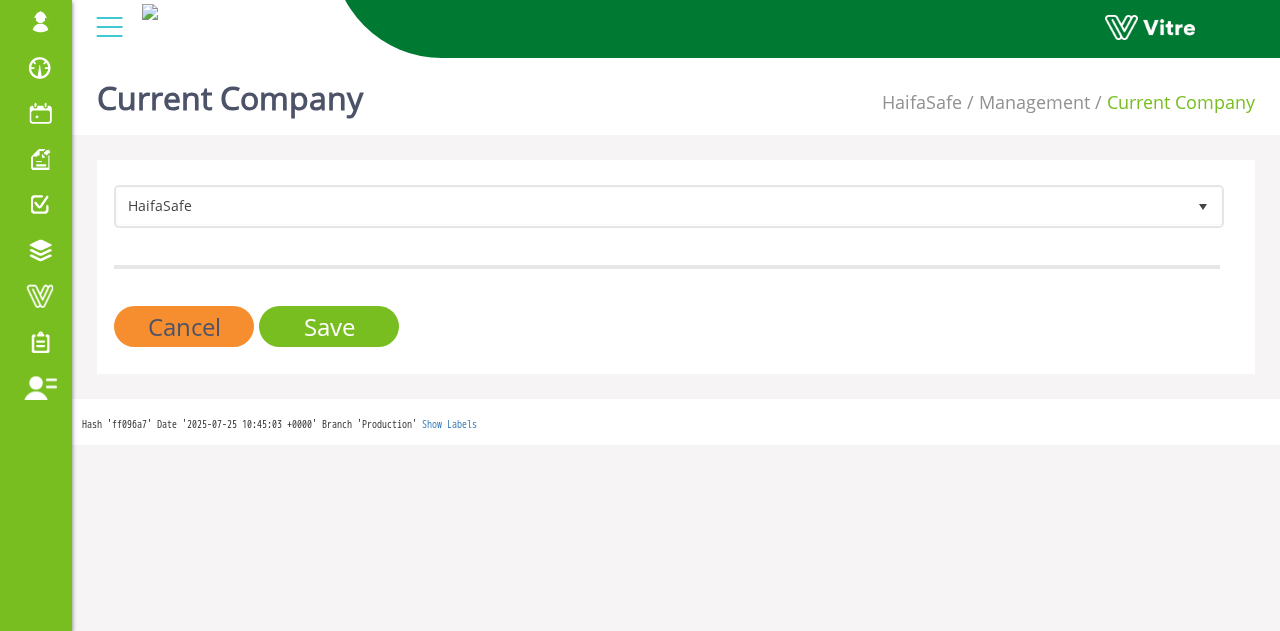 scroll, scrollTop: 0, scrollLeft: 0, axis: both 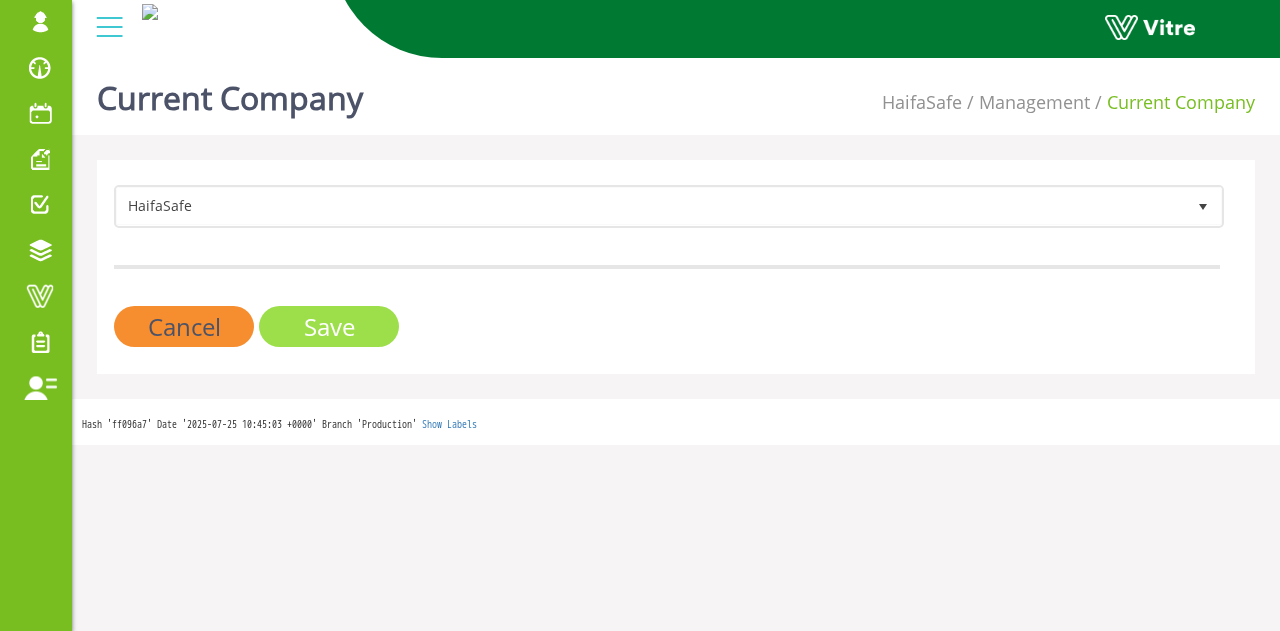 click on "Save" at bounding box center [329, 326] 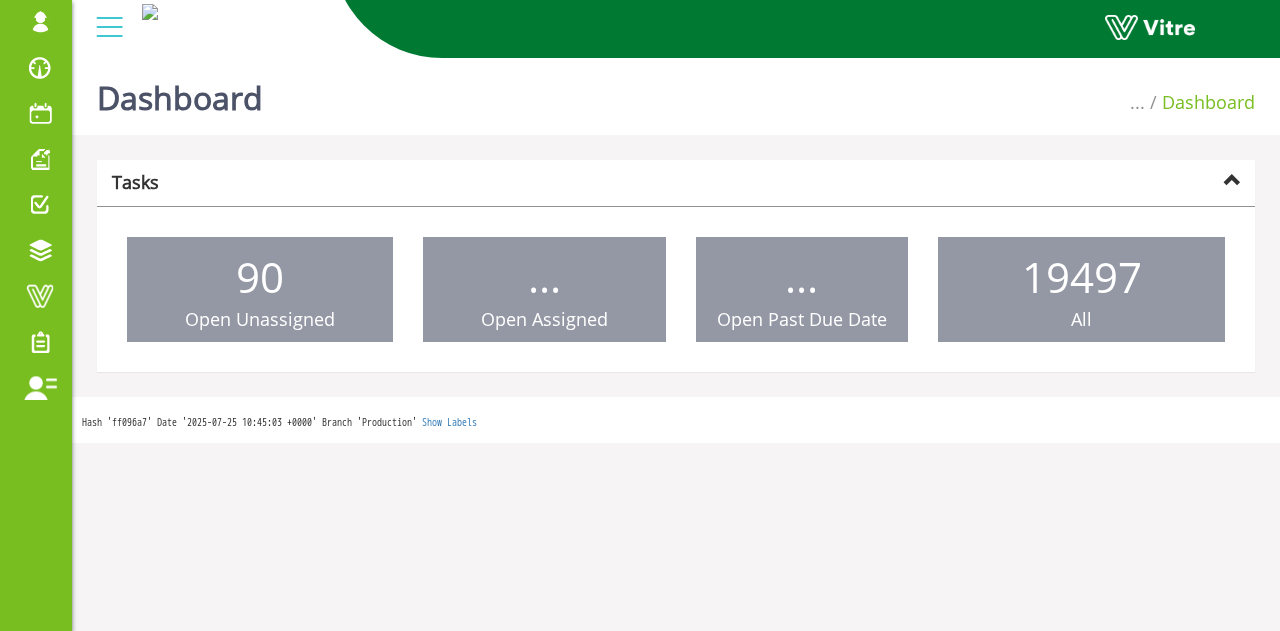 scroll, scrollTop: 0, scrollLeft: 0, axis: both 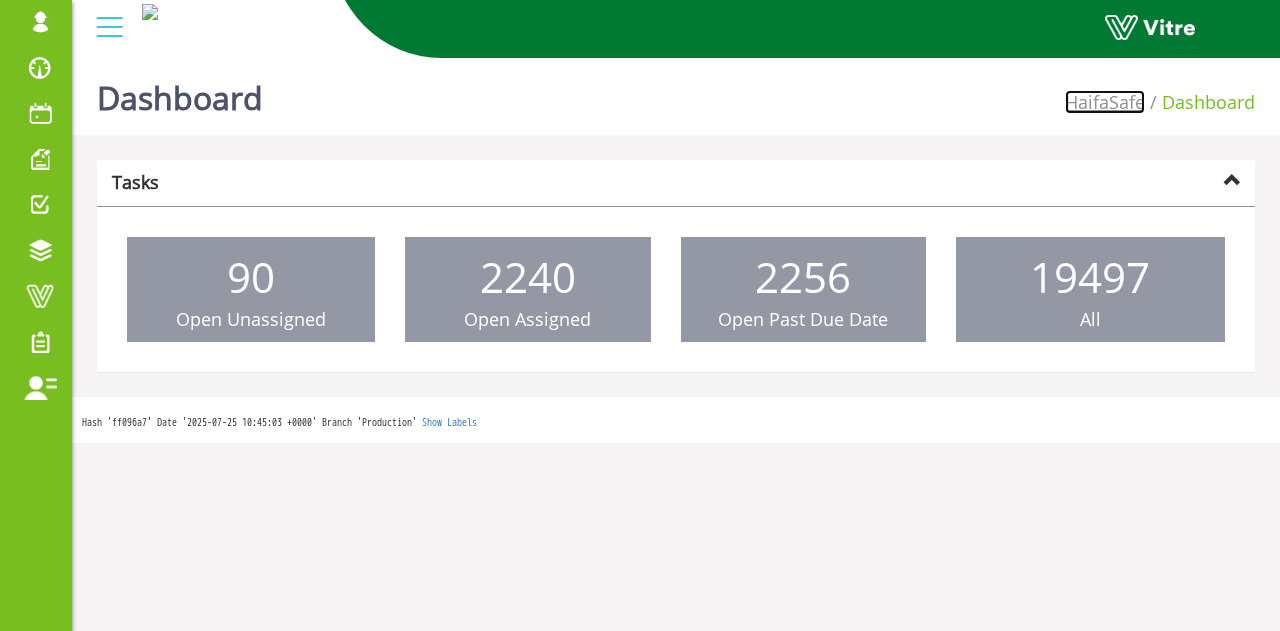 click on "HaifaSafe" at bounding box center [1105, 102] 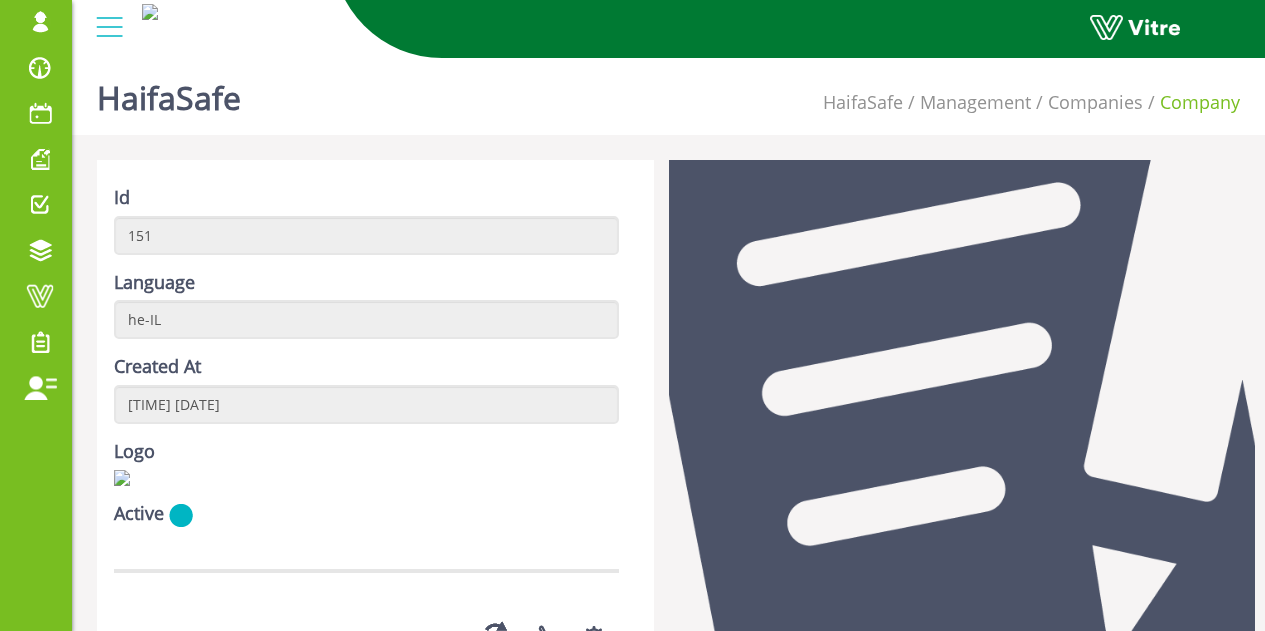 scroll, scrollTop: 0, scrollLeft: 0, axis: both 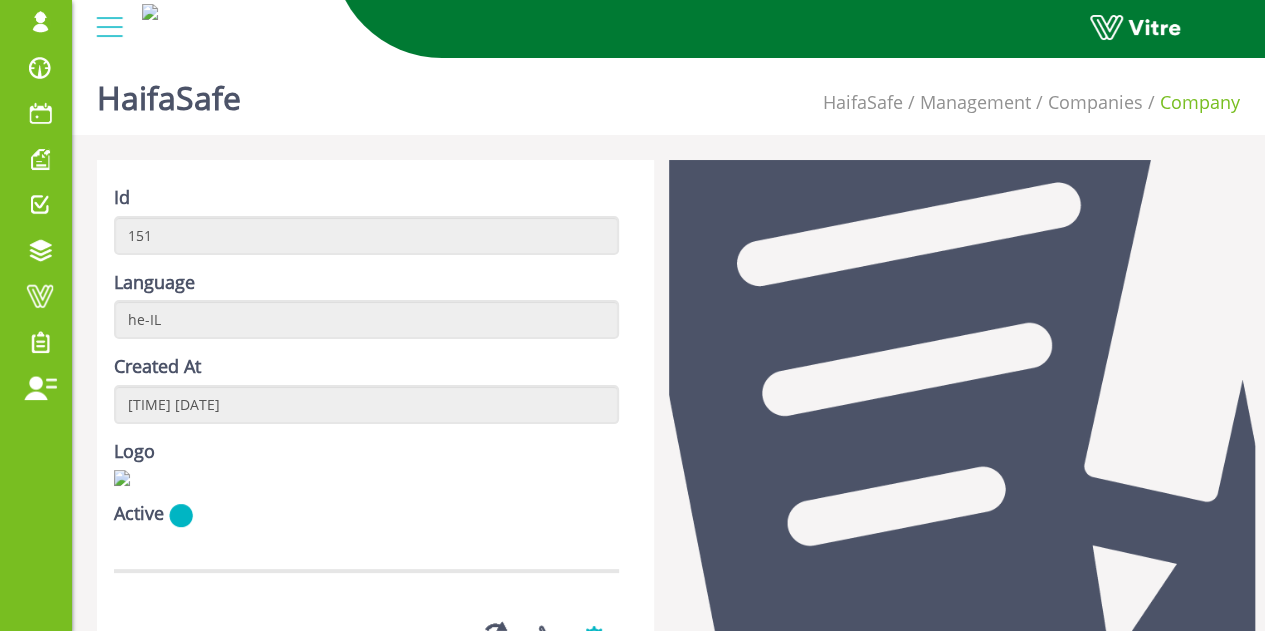 click at bounding box center [594, 636] 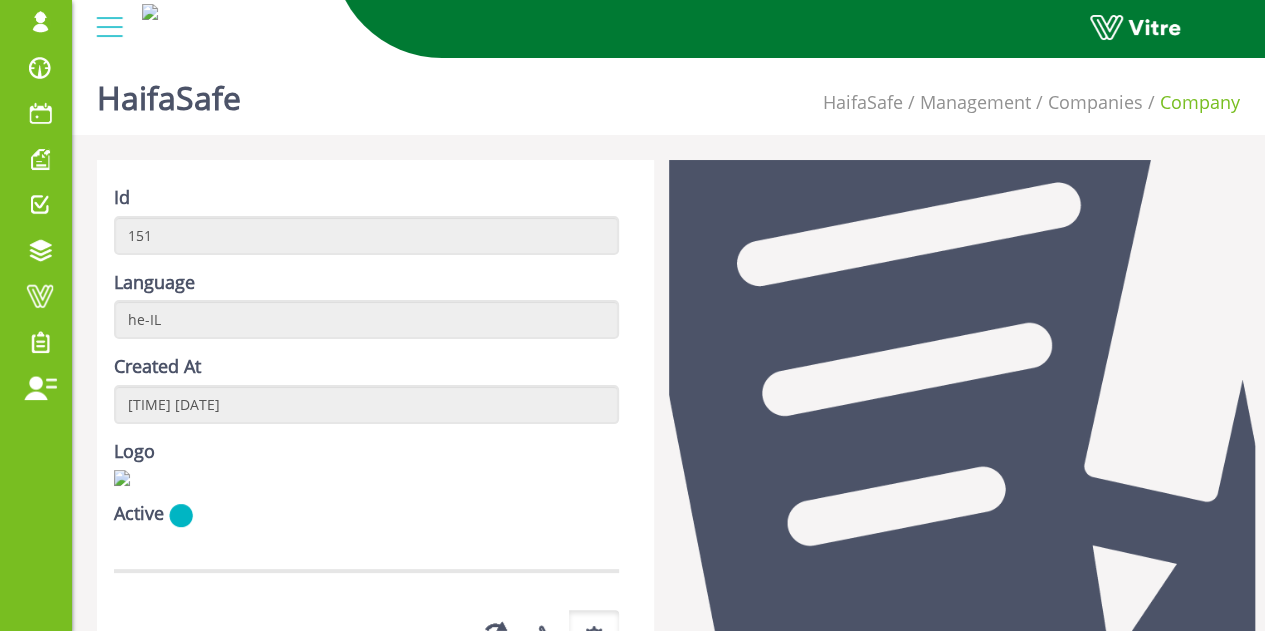 scroll, scrollTop: 300, scrollLeft: 0, axis: vertical 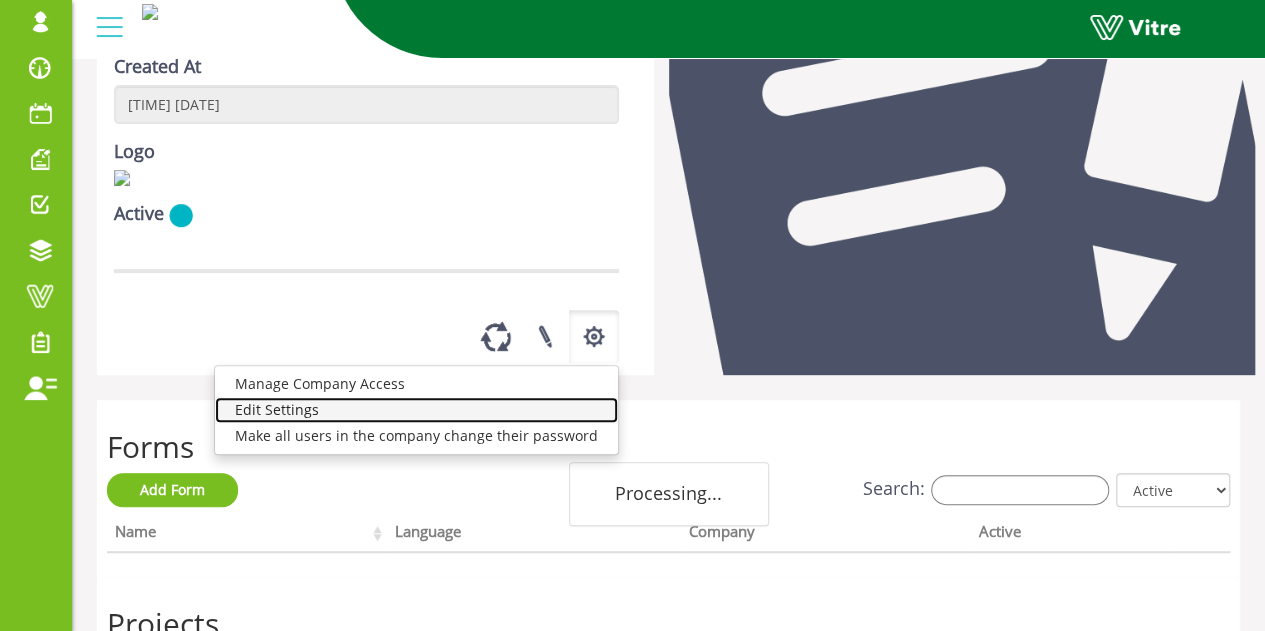 click on "Edit Settings" at bounding box center (416, 410) 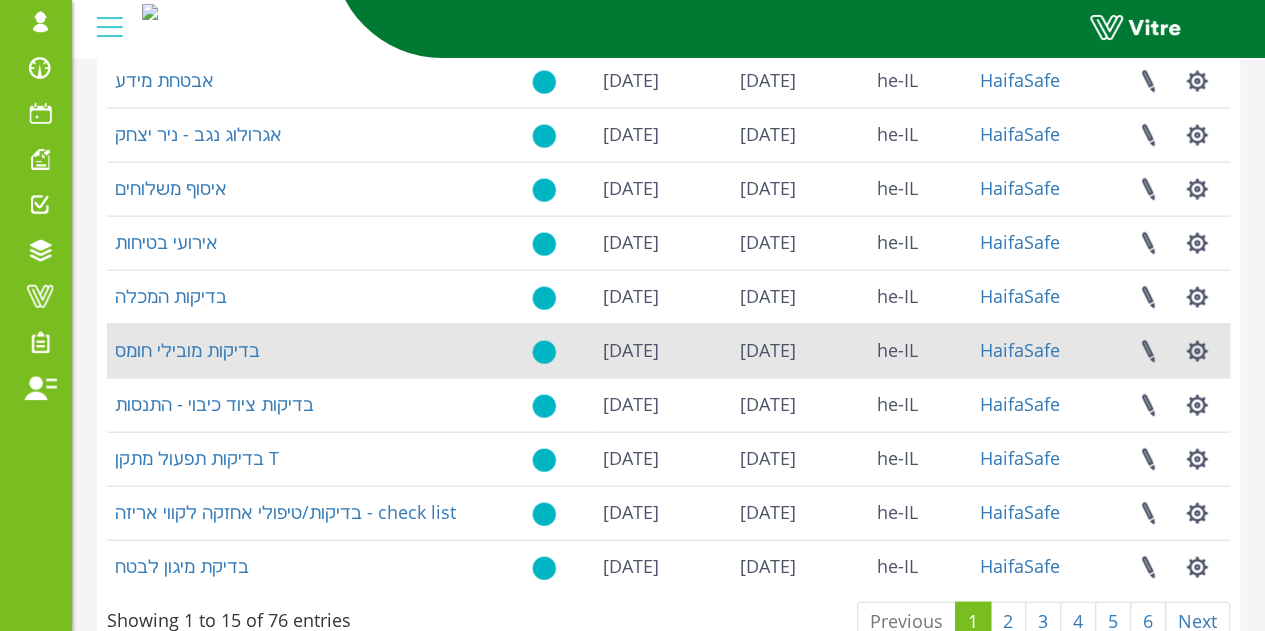 scroll, scrollTop: 2422, scrollLeft: 0, axis: vertical 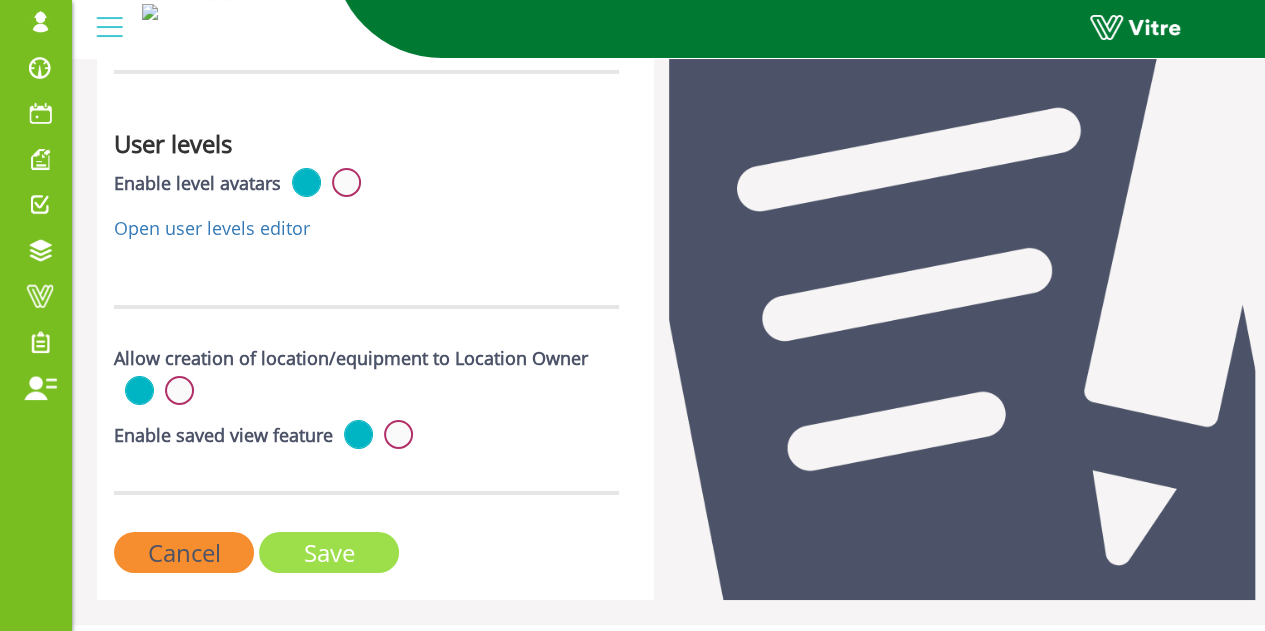 click on "Save" at bounding box center [329, 552] 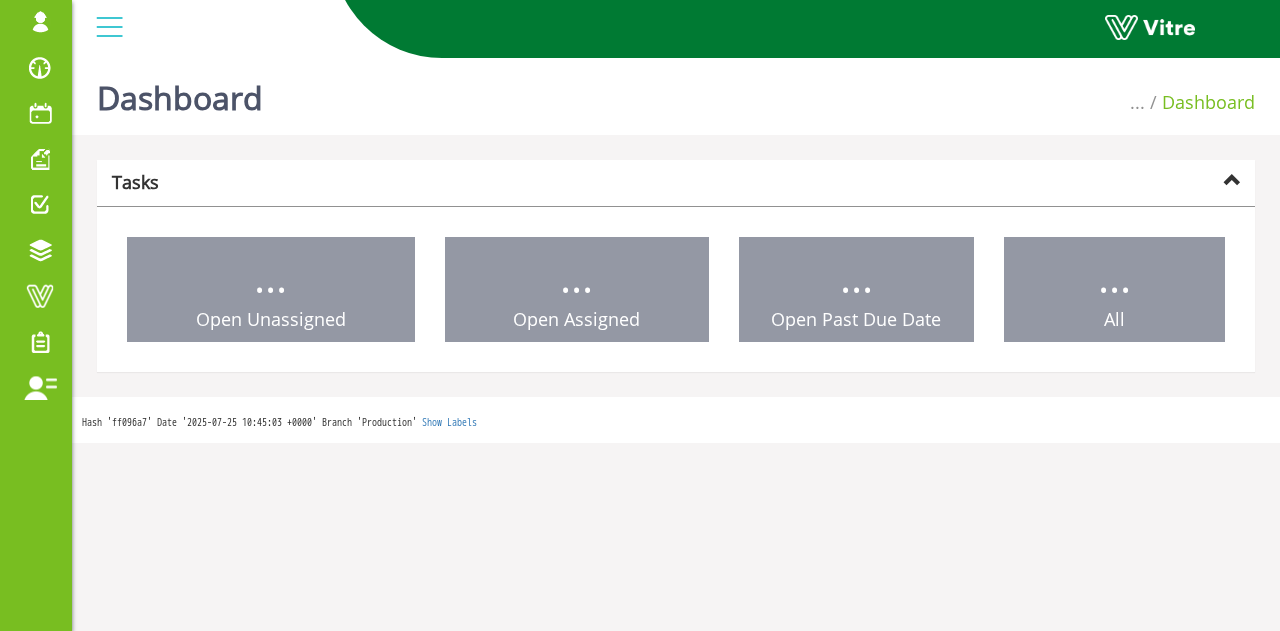 scroll, scrollTop: 0, scrollLeft: 0, axis: both 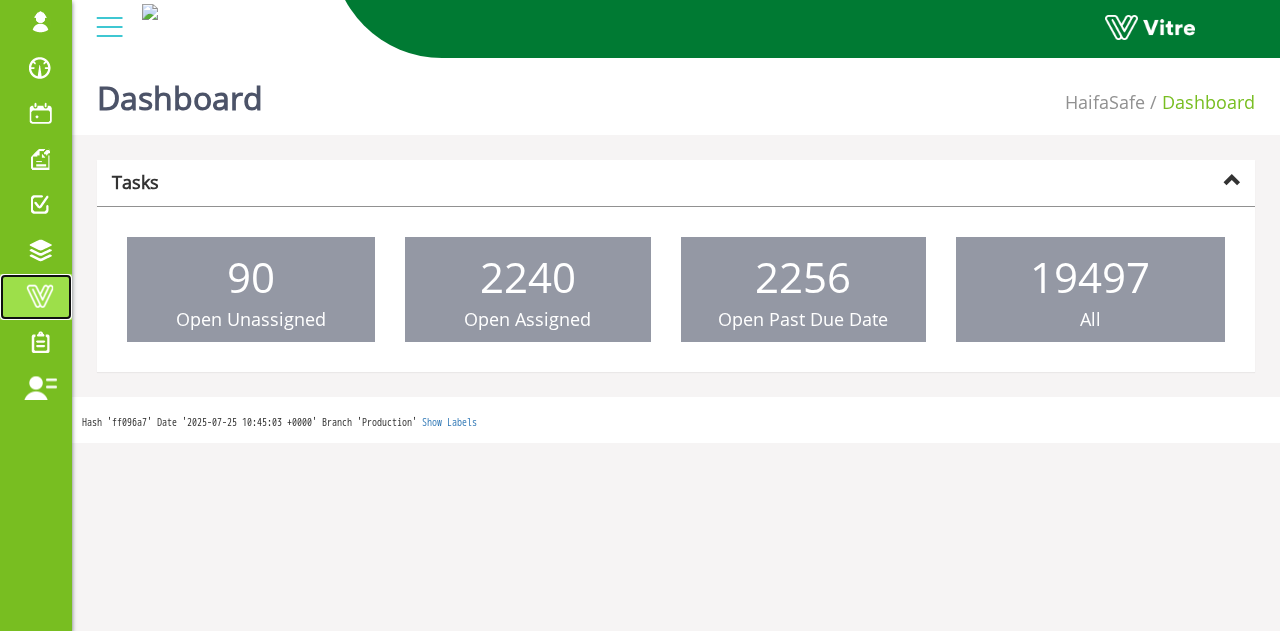 click at bounding box center [40, 296] 